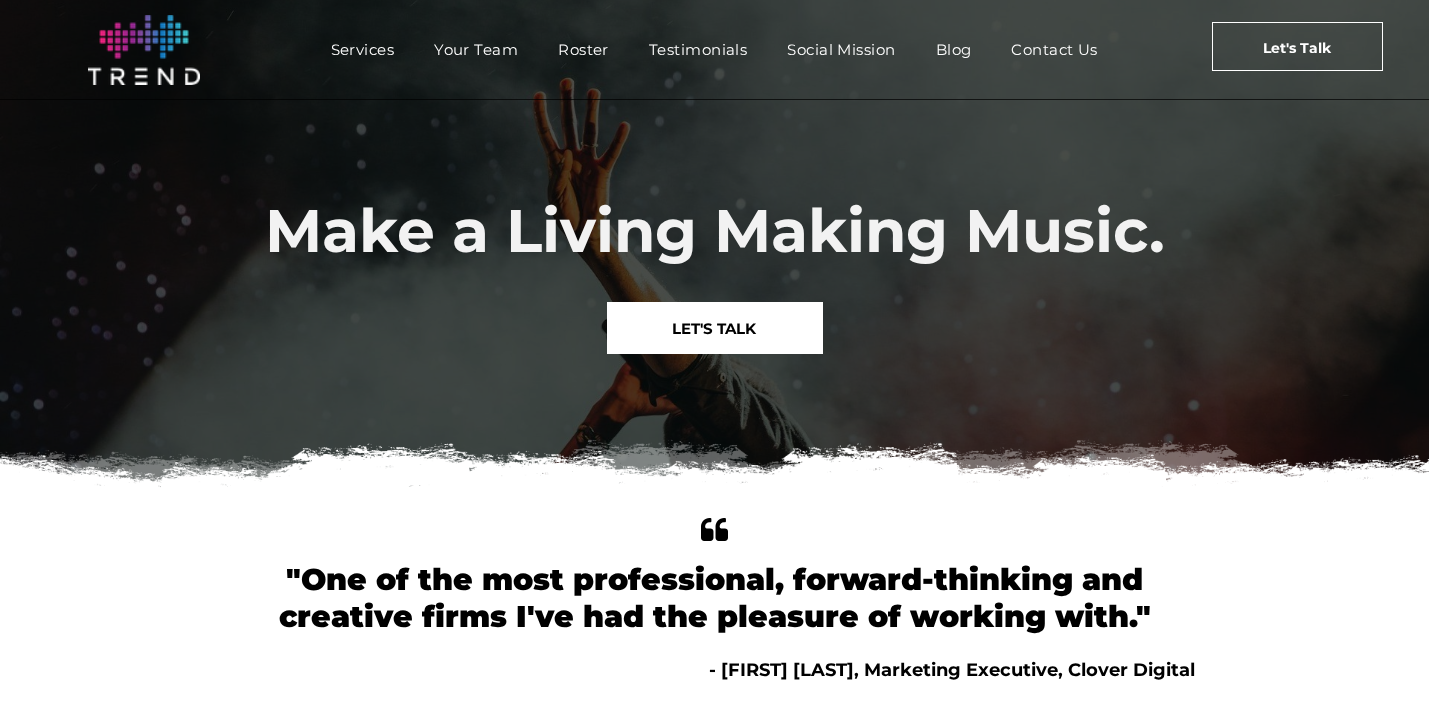 scroll, scrollTop: 0, scrollLeft: 0, axis: both 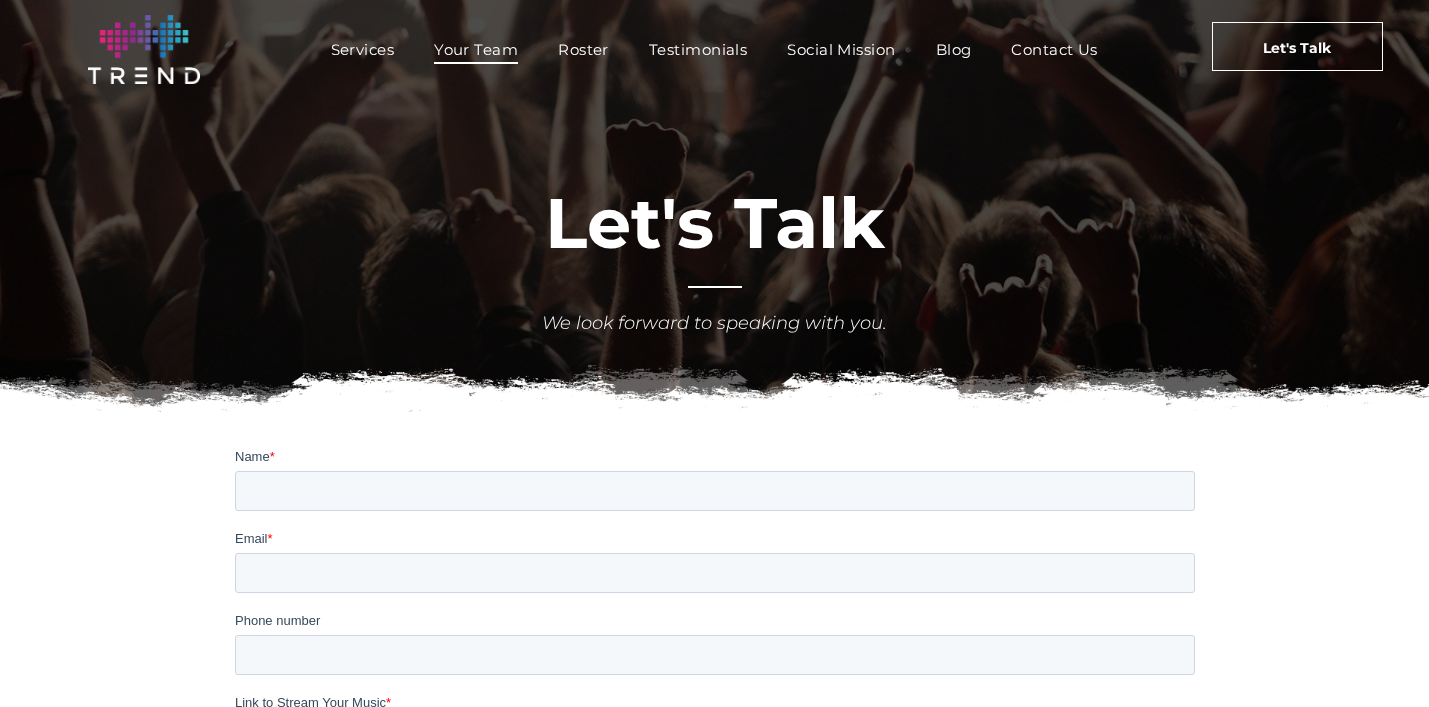 click on "Your Team" at bounding box center [476, 49] 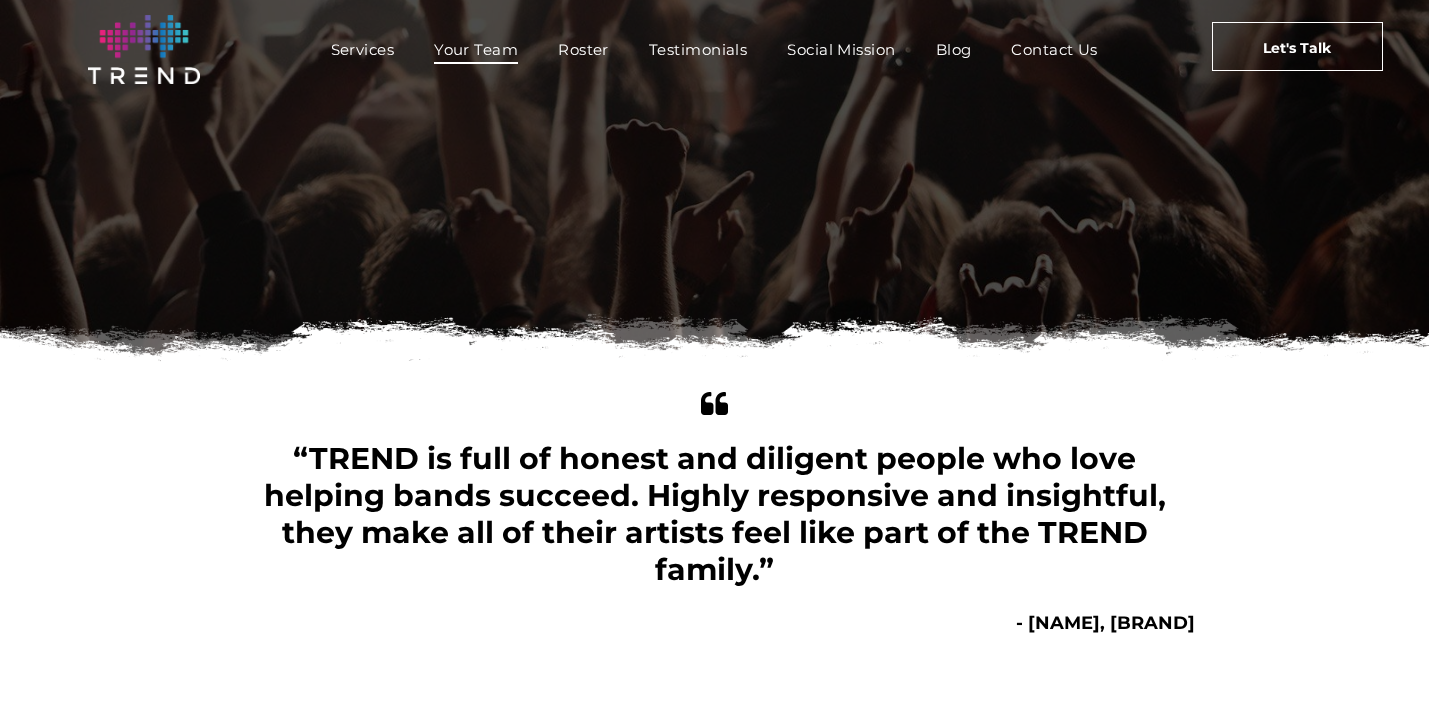 scroll, scrollTop: 0, scrollLeft: 0, axis: both 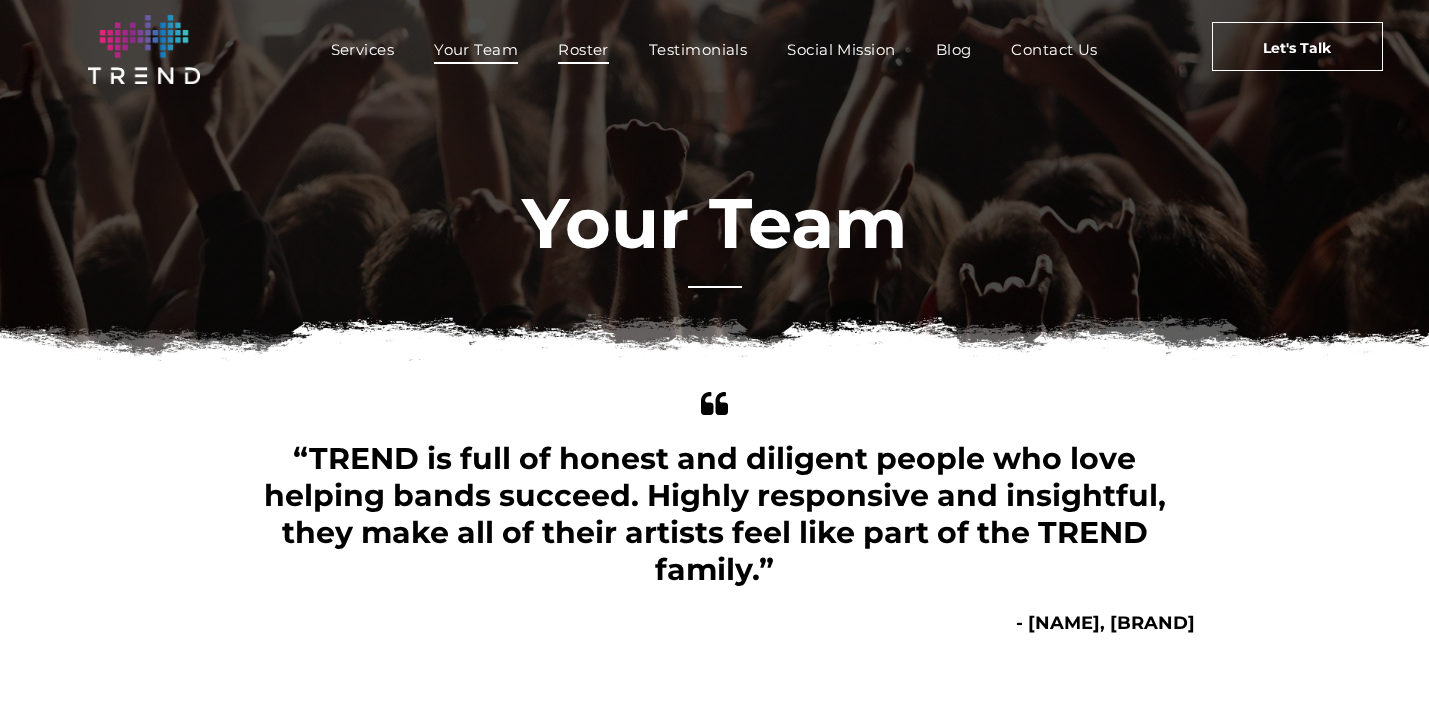 click on "Roster" at bounding box center (583, 49) 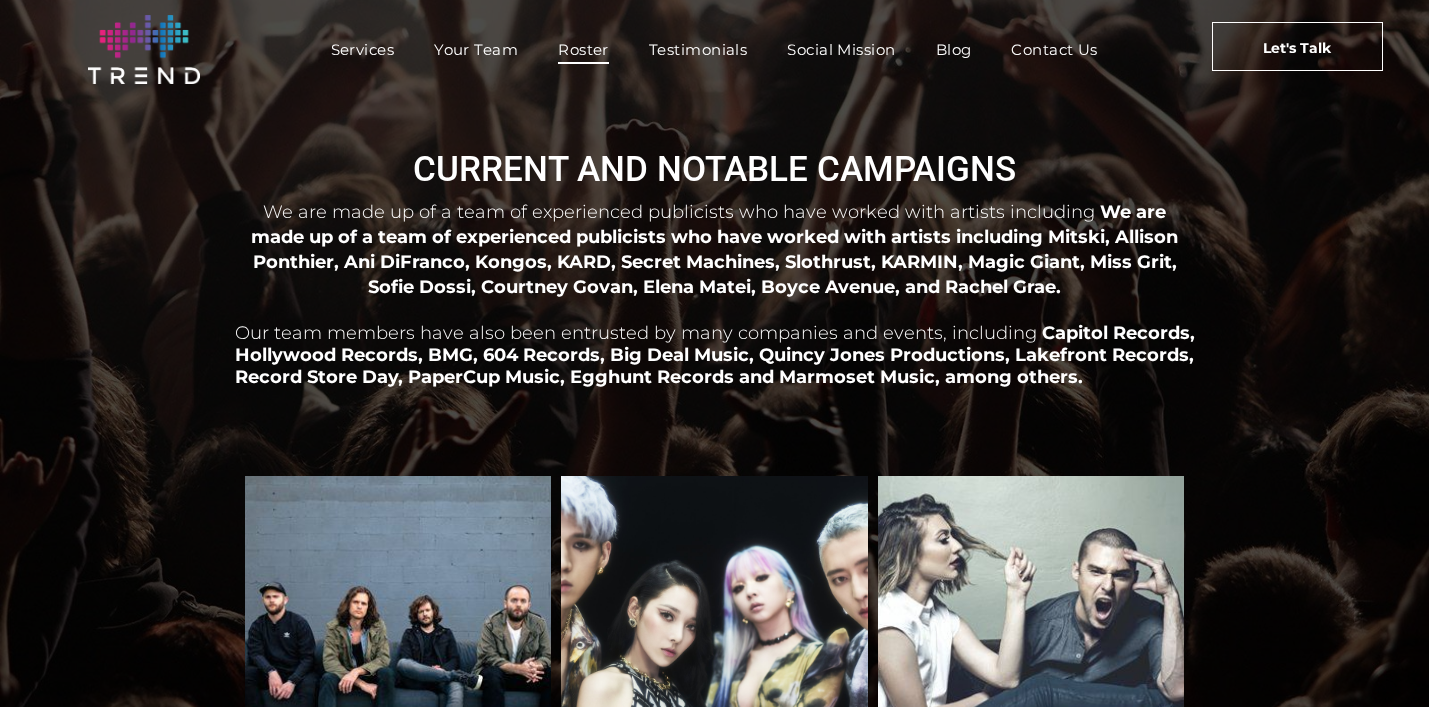 scroll, scrollTop: 0, scrollLeft: 0, axis: both 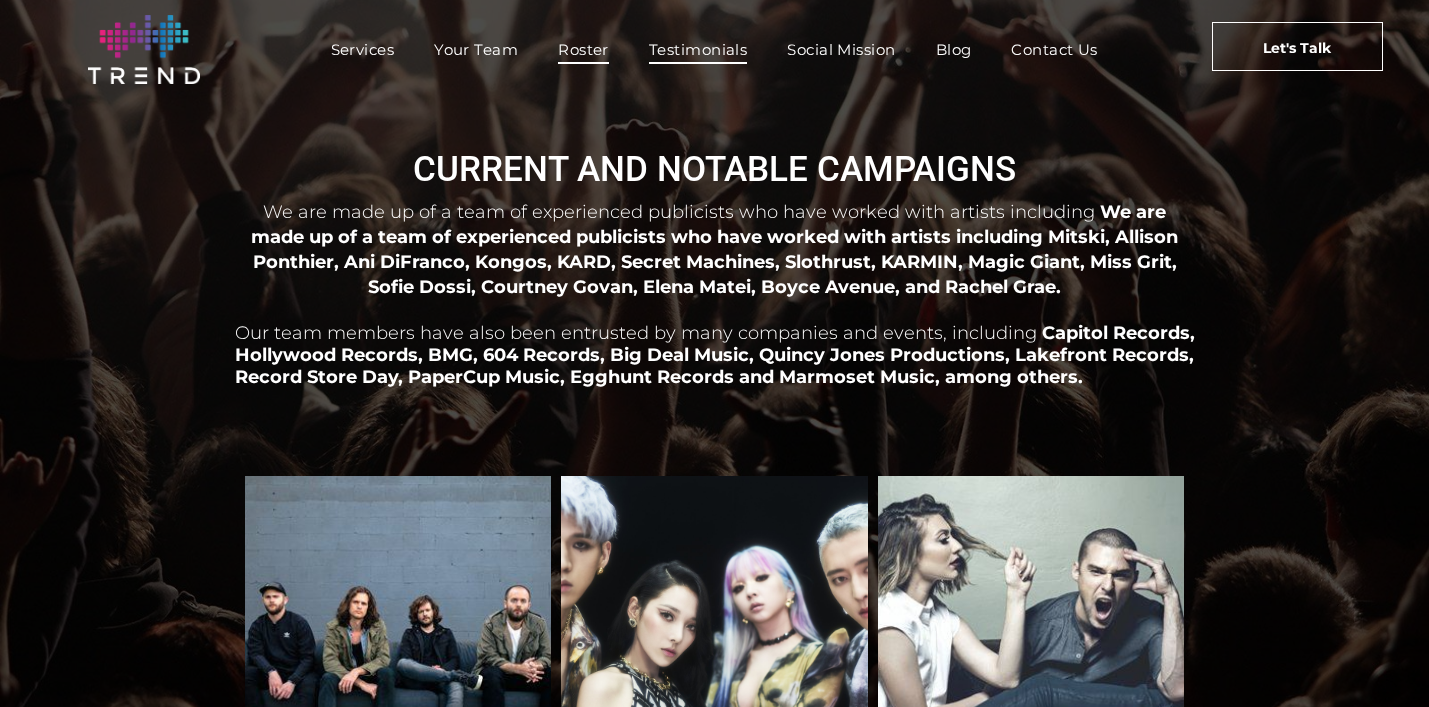 click on "Testimonials" at bounding box center [698, 49] 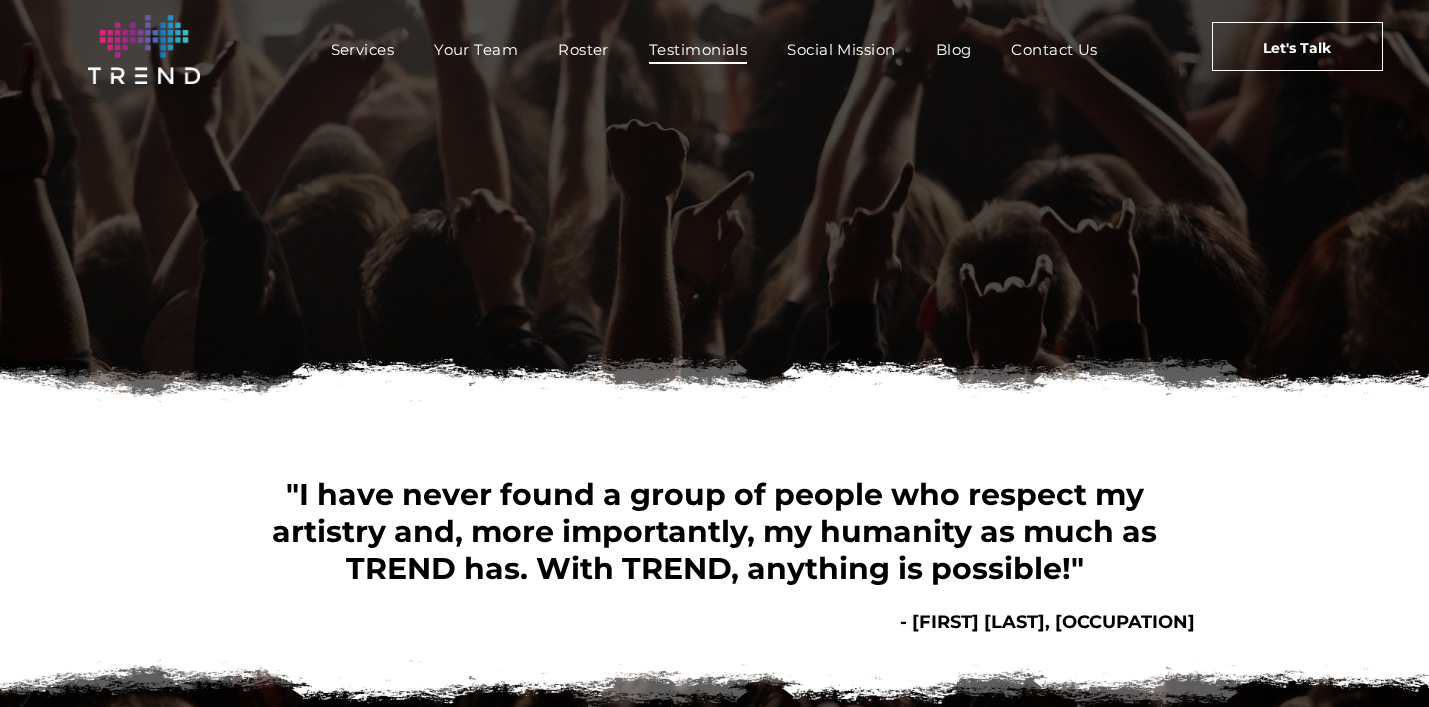 scroll, scrollTop: 0, scrollLeft: 0, axis: both 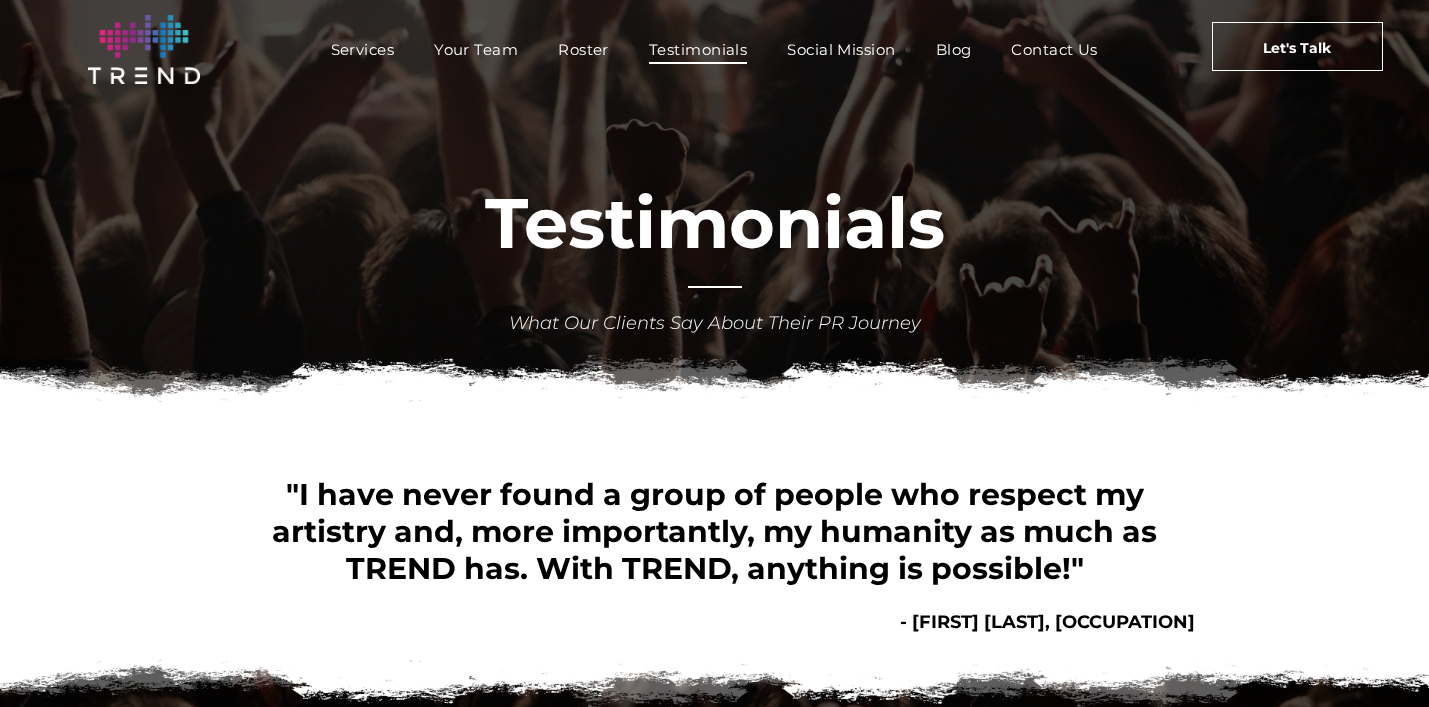 click on "Services
Your Team
Roster
Testimonials
Social Mission
Blog
Contact Us
Let's Talk" at bounding box center (714, 49) 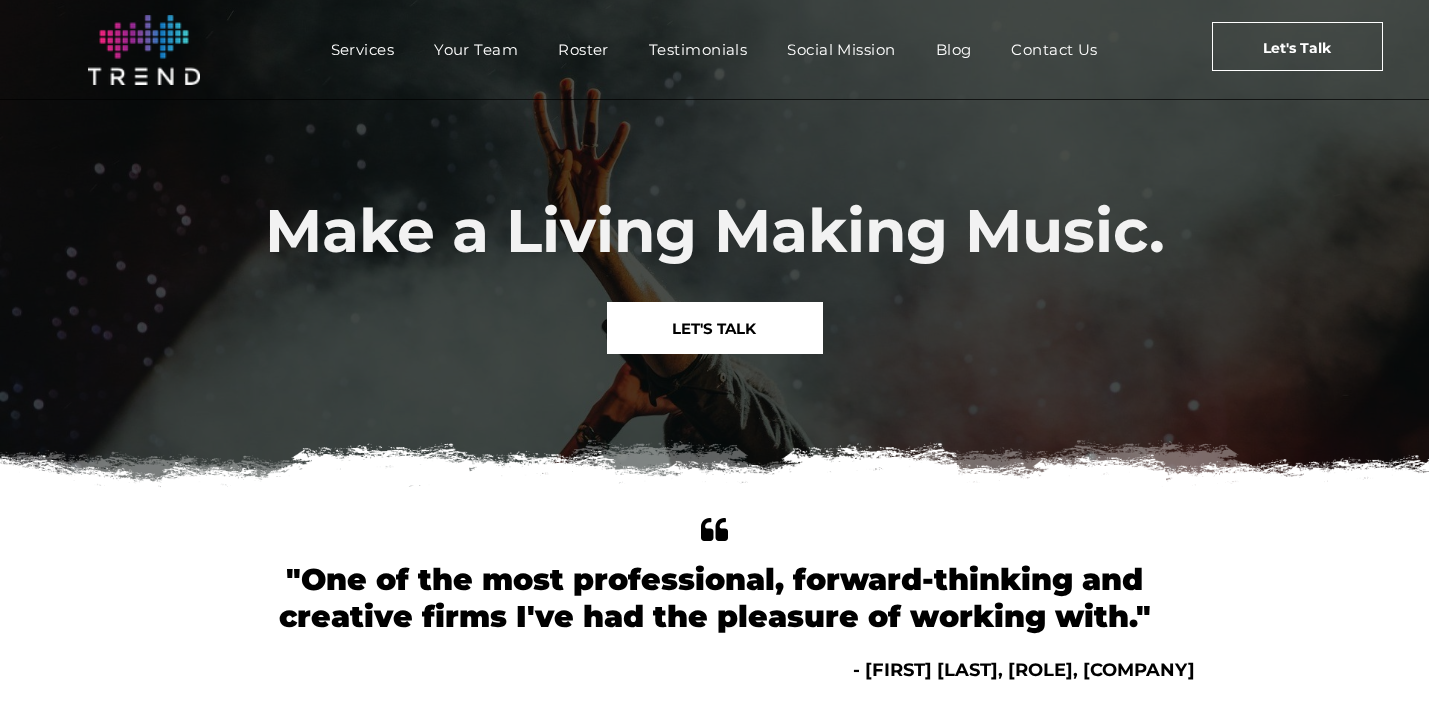 scroll, scrollTop: 0, scrollLeft: 0, axis: both 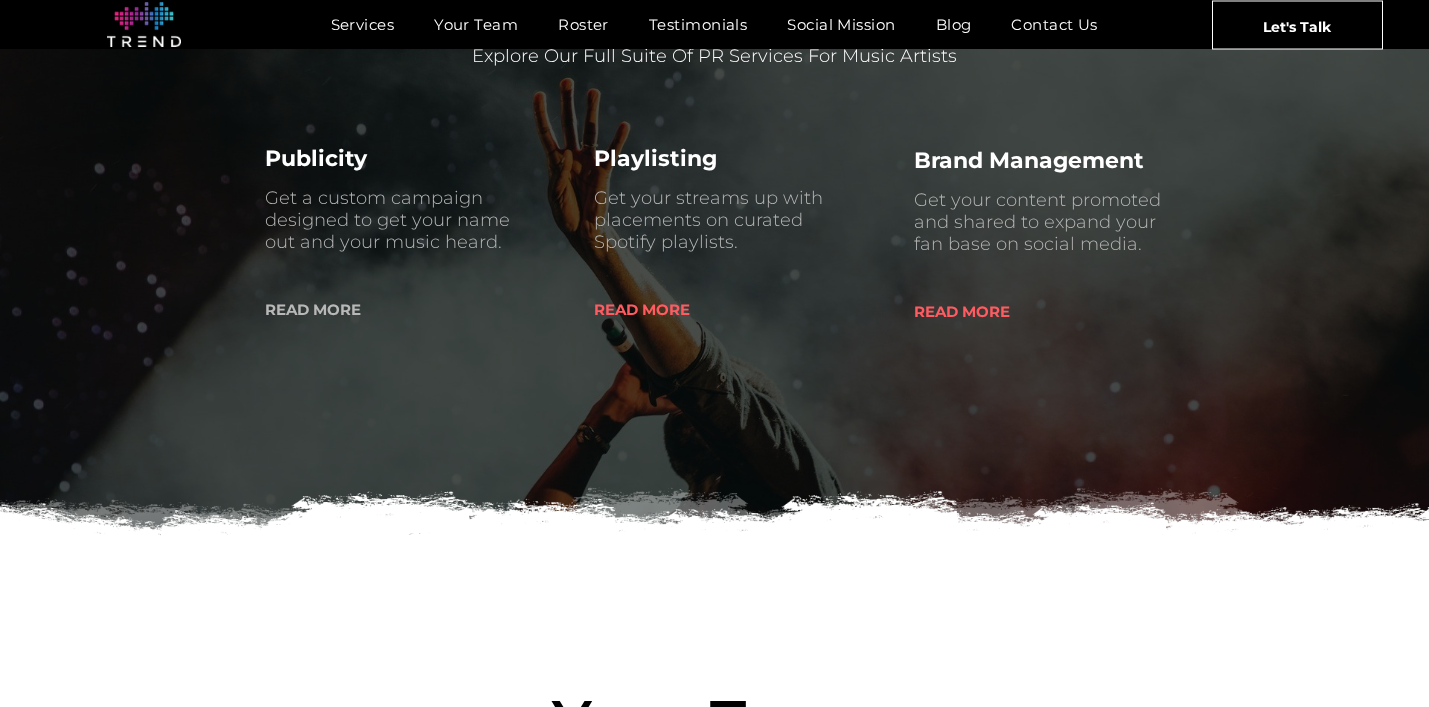 click on "READ MORE" at bounding box center [313, 309] 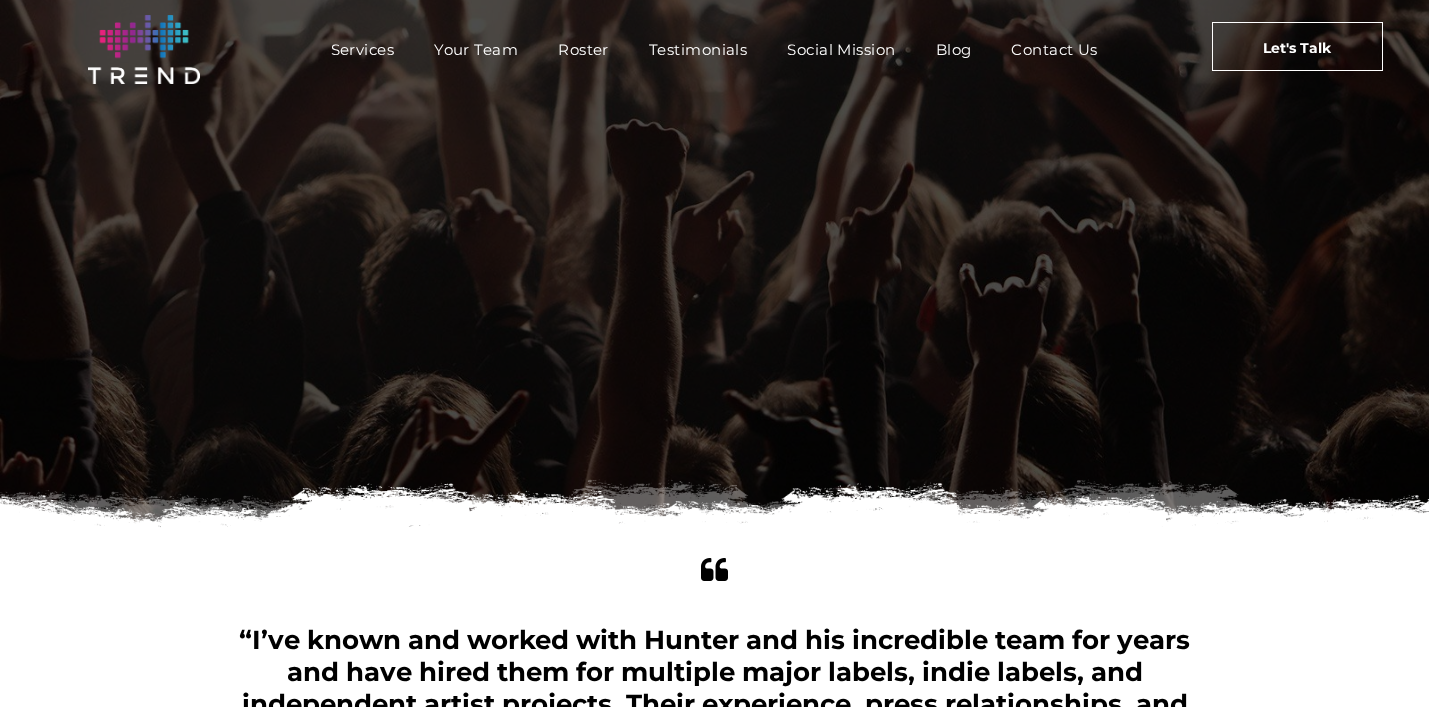 scroll, scrollTop: 0, scrollLeft: 0, axis: both 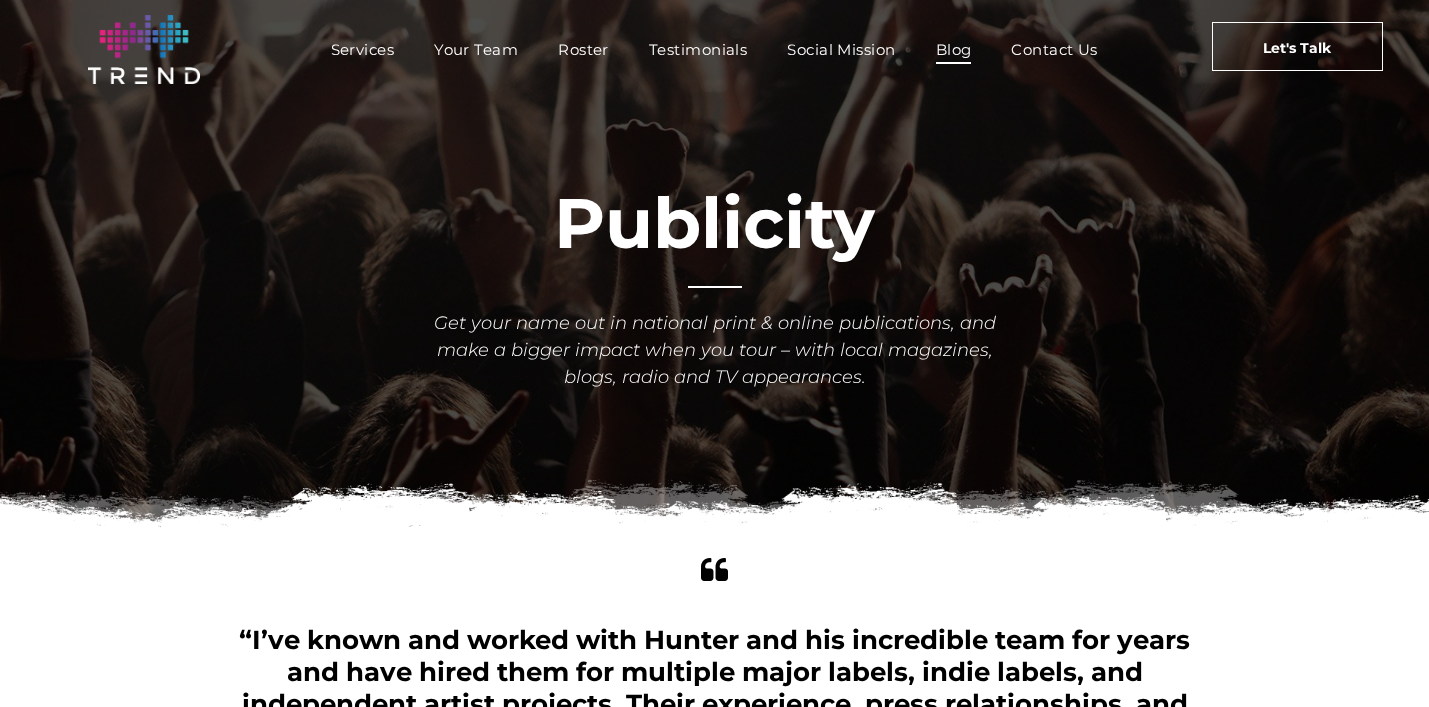 click on "Blog" at bounding box center [954, 49] 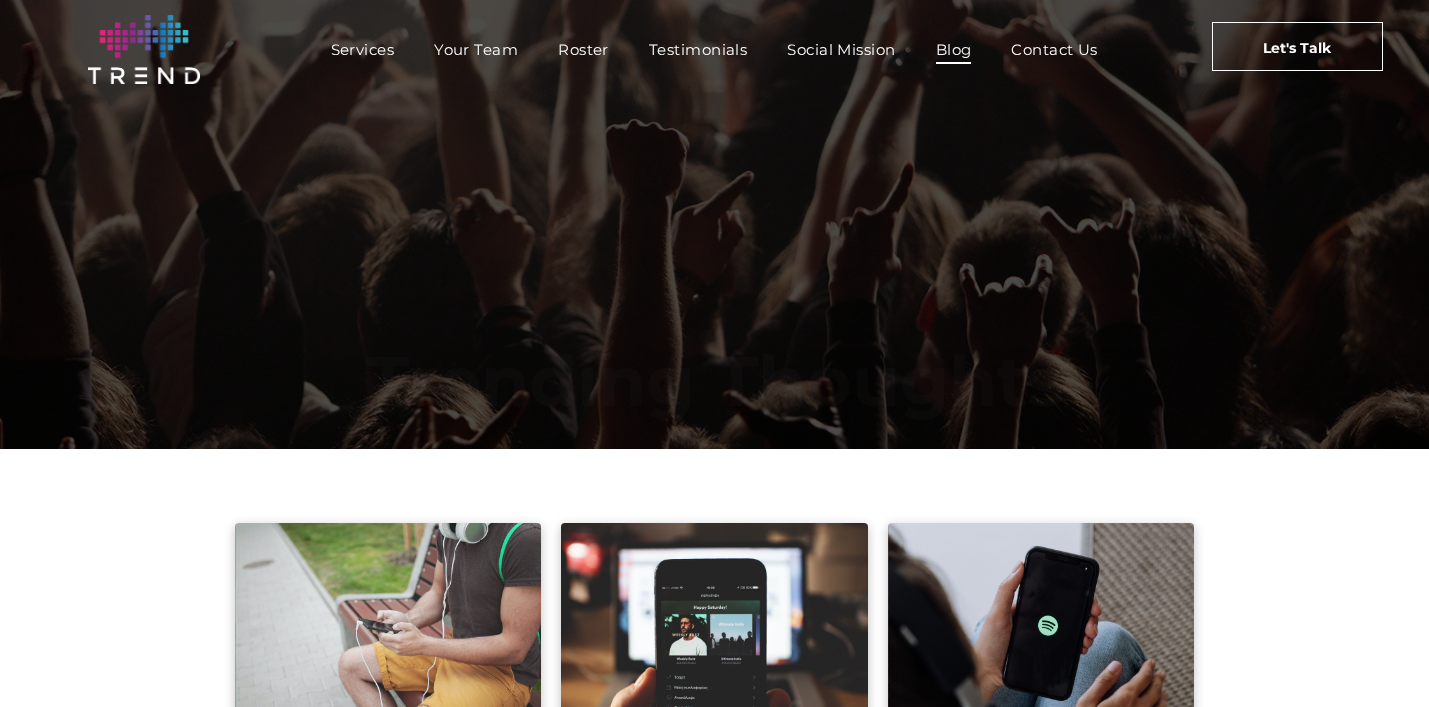 scroll, scrollTop: 0, scrollLeft: 0, axis: both 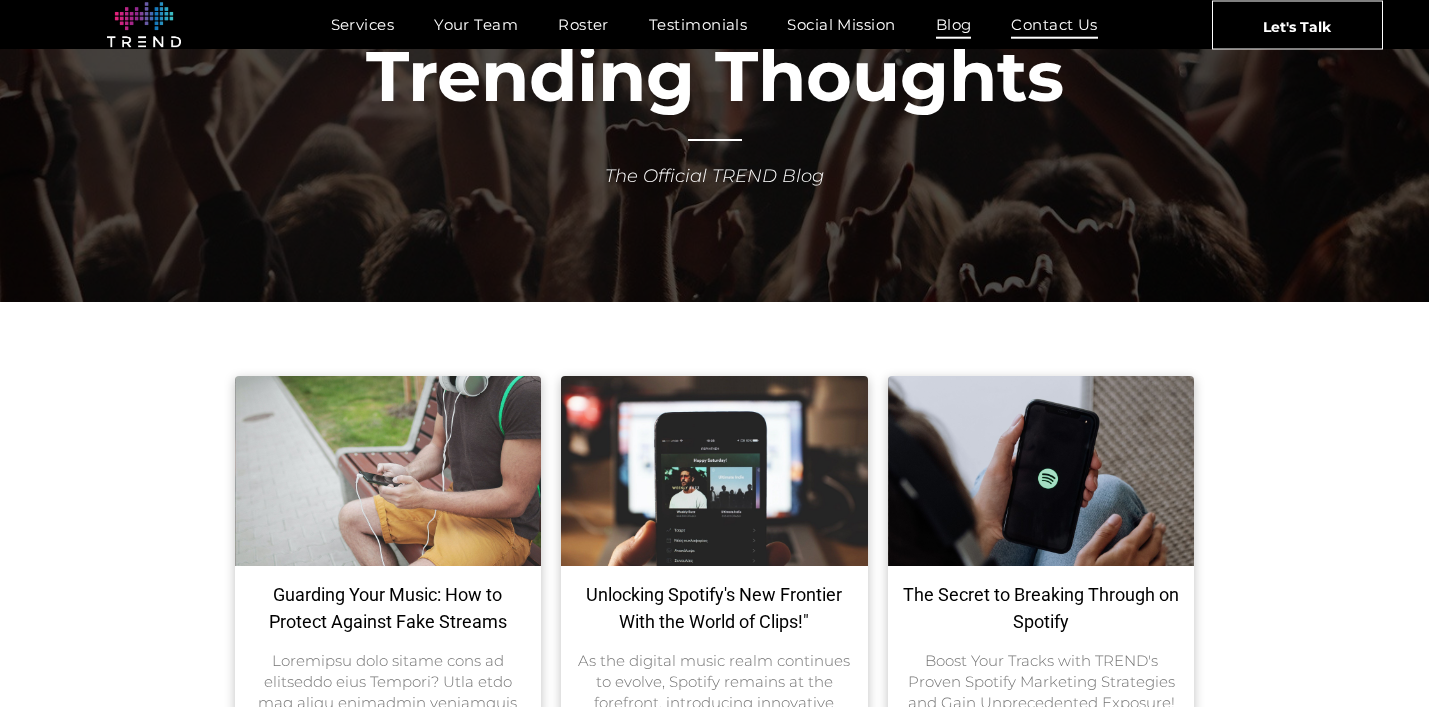 click on "Contact Us" at bounding box center (1054, 24) 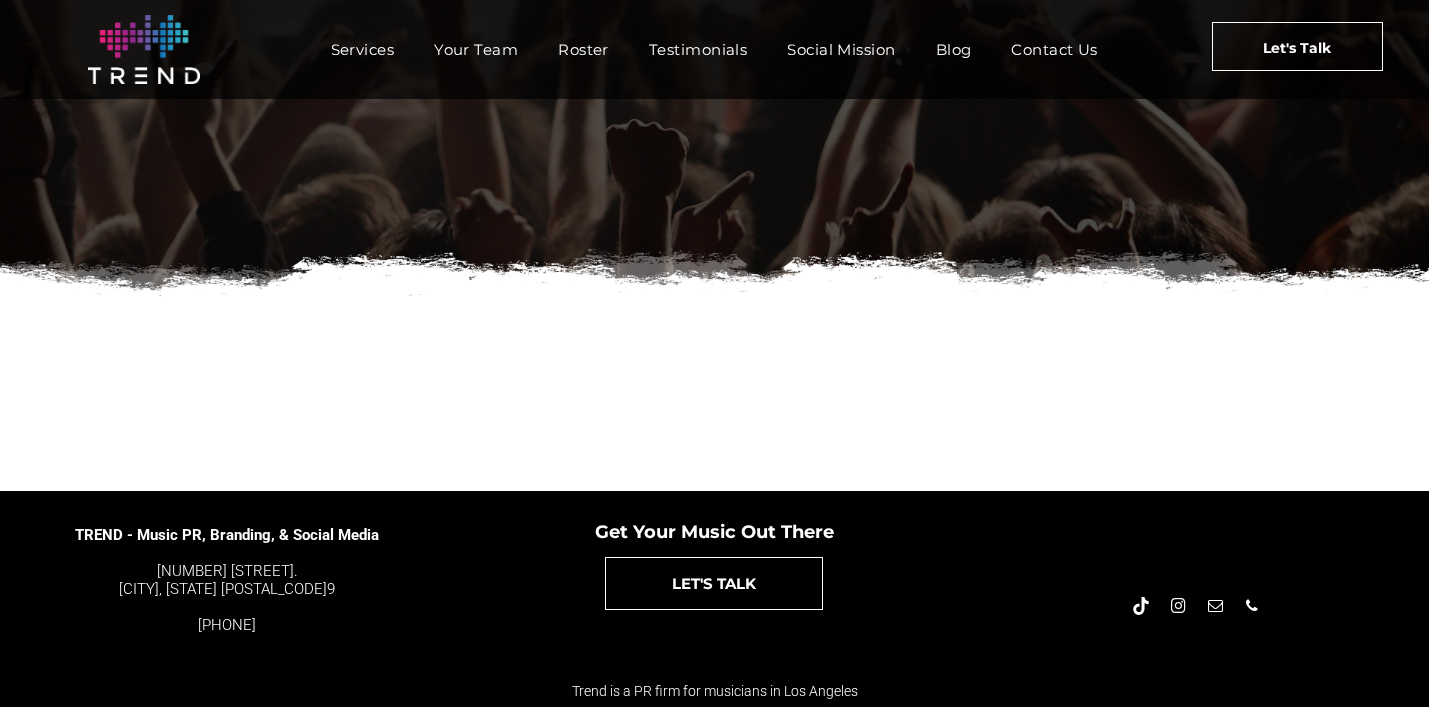 scroll, scrollTop: 436, scrollLeft: 0, axis: vertical 